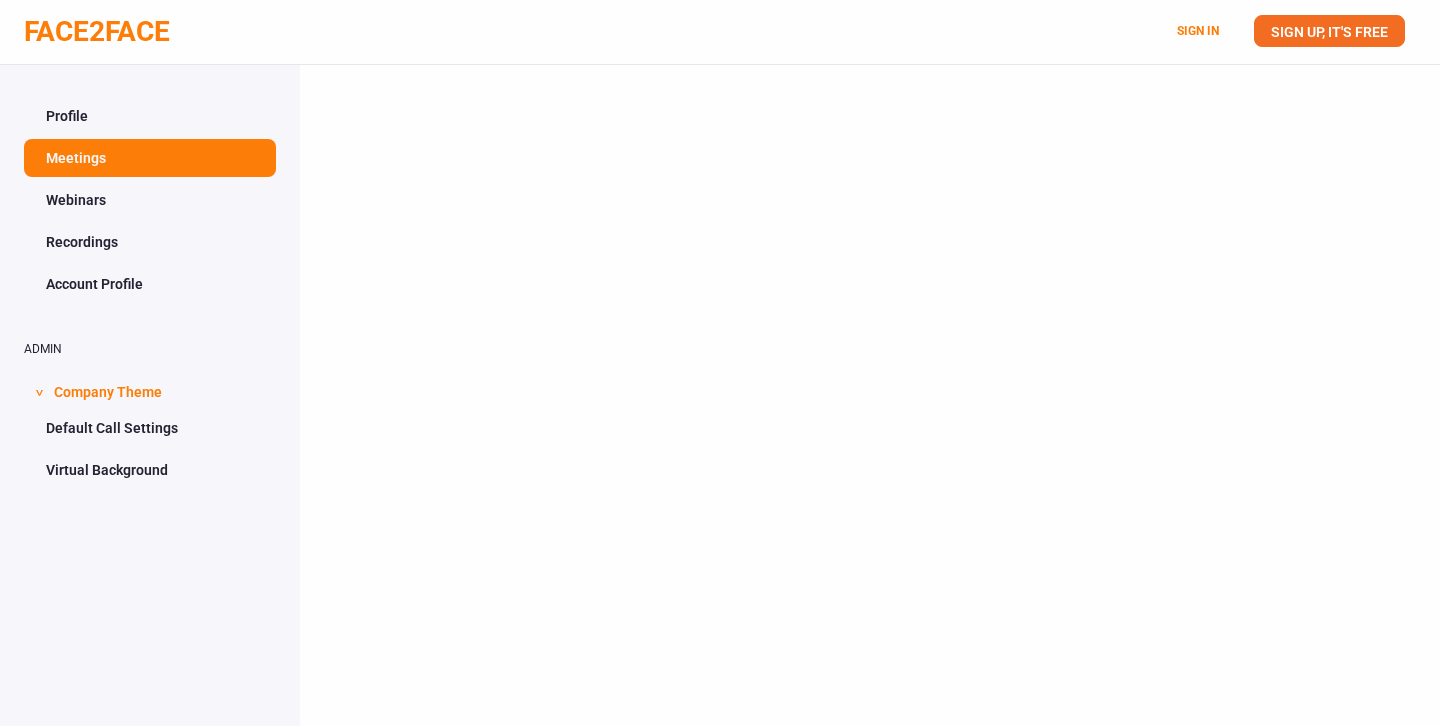scroll, scrollTop: 0, scrollLeft: 0, axis: both 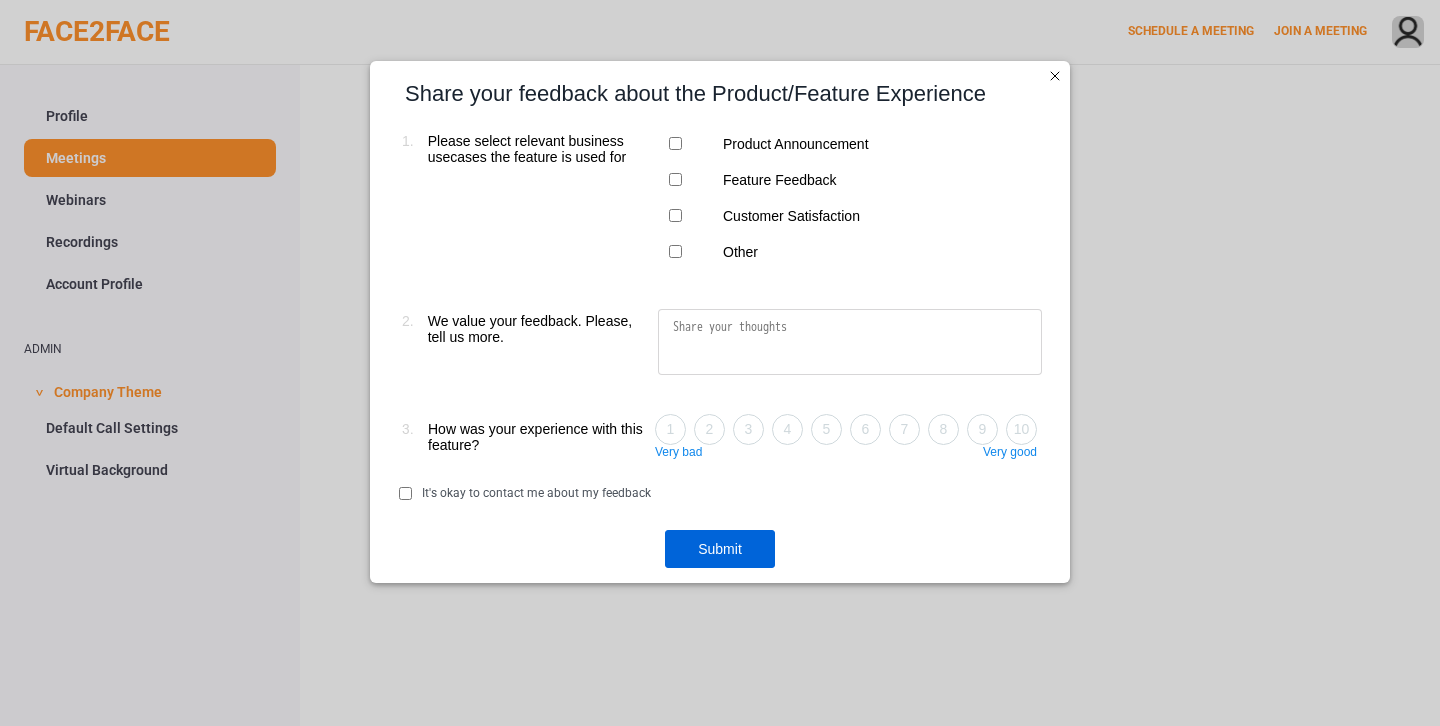 click on "Submit" at bounding box center (720, 549) 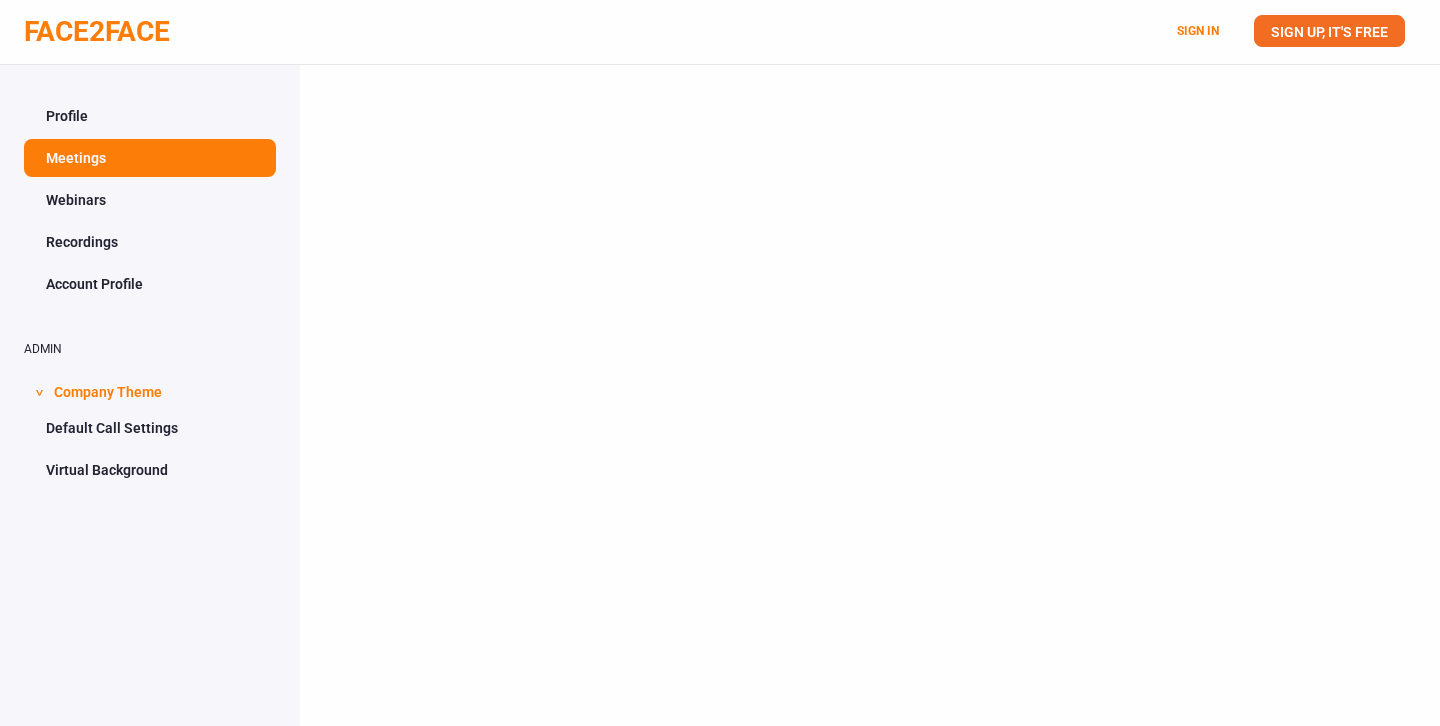 scroll, scrollTop: 0, scrollLeft: 0, axis: both 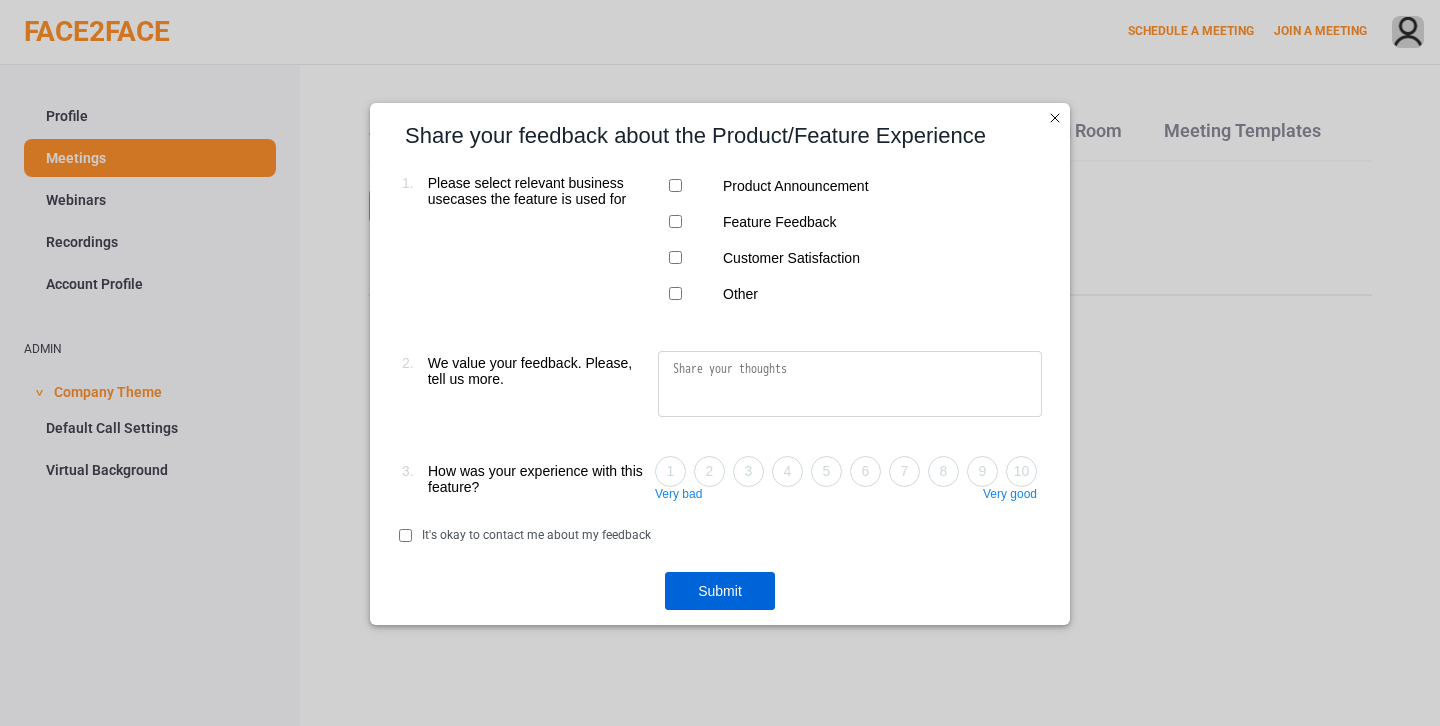 click on "Submit" at bounding box center [720, 591] 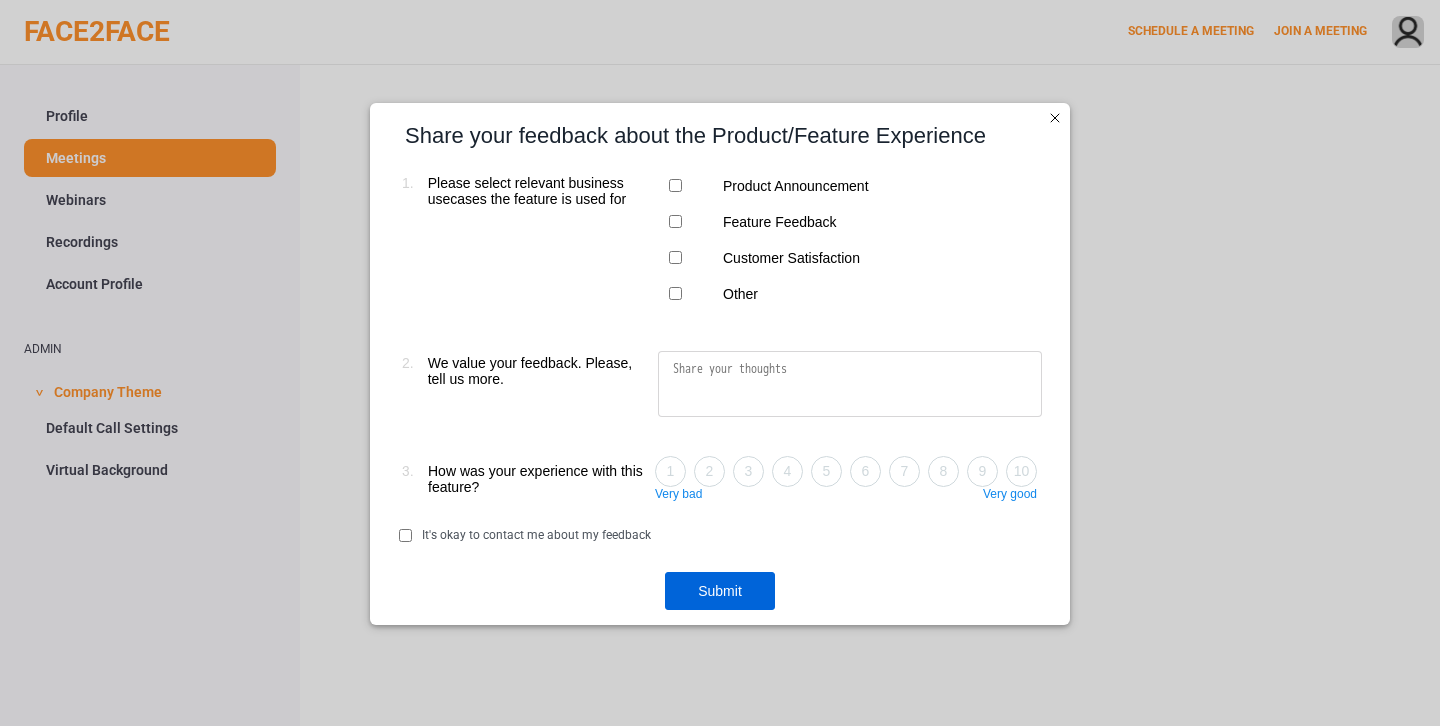 scroll, scrollTop: 0, scrollLeft: 0, axis: both 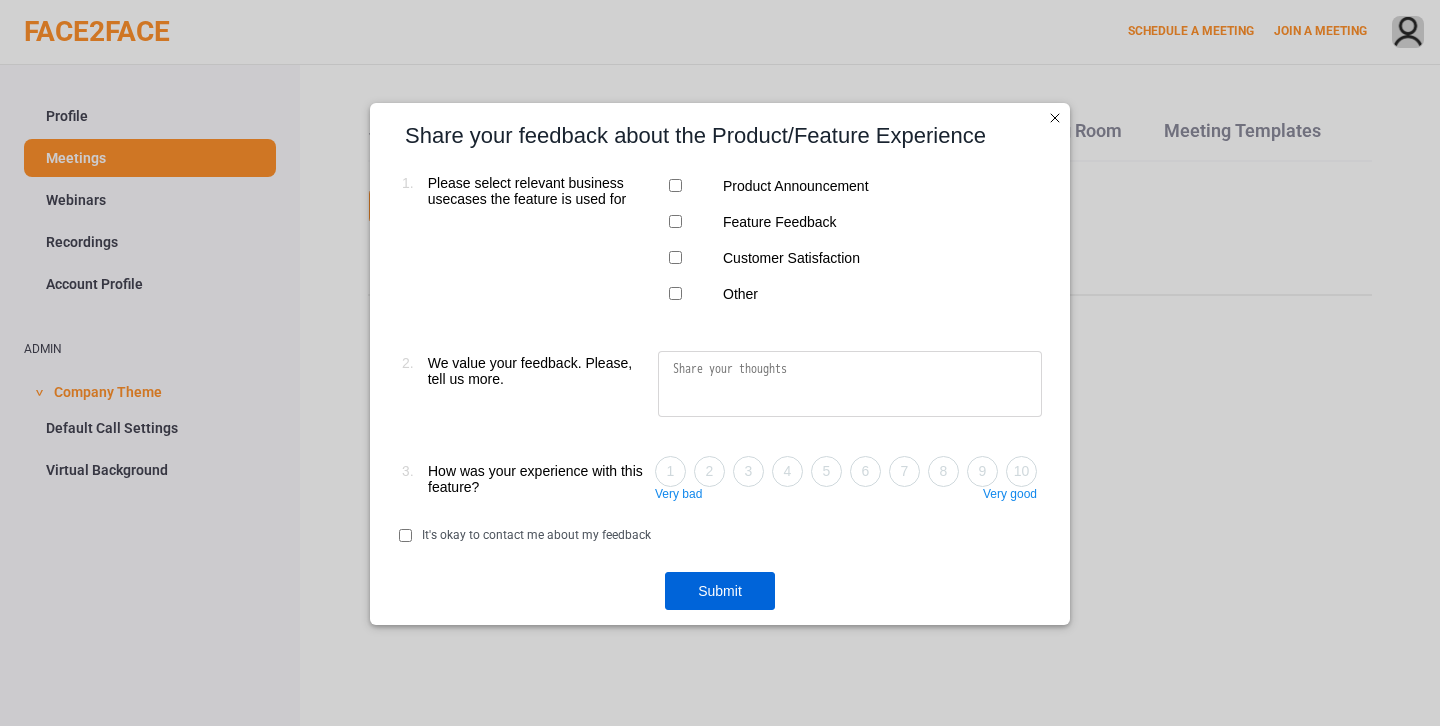 click at bounding box center [675, 185] 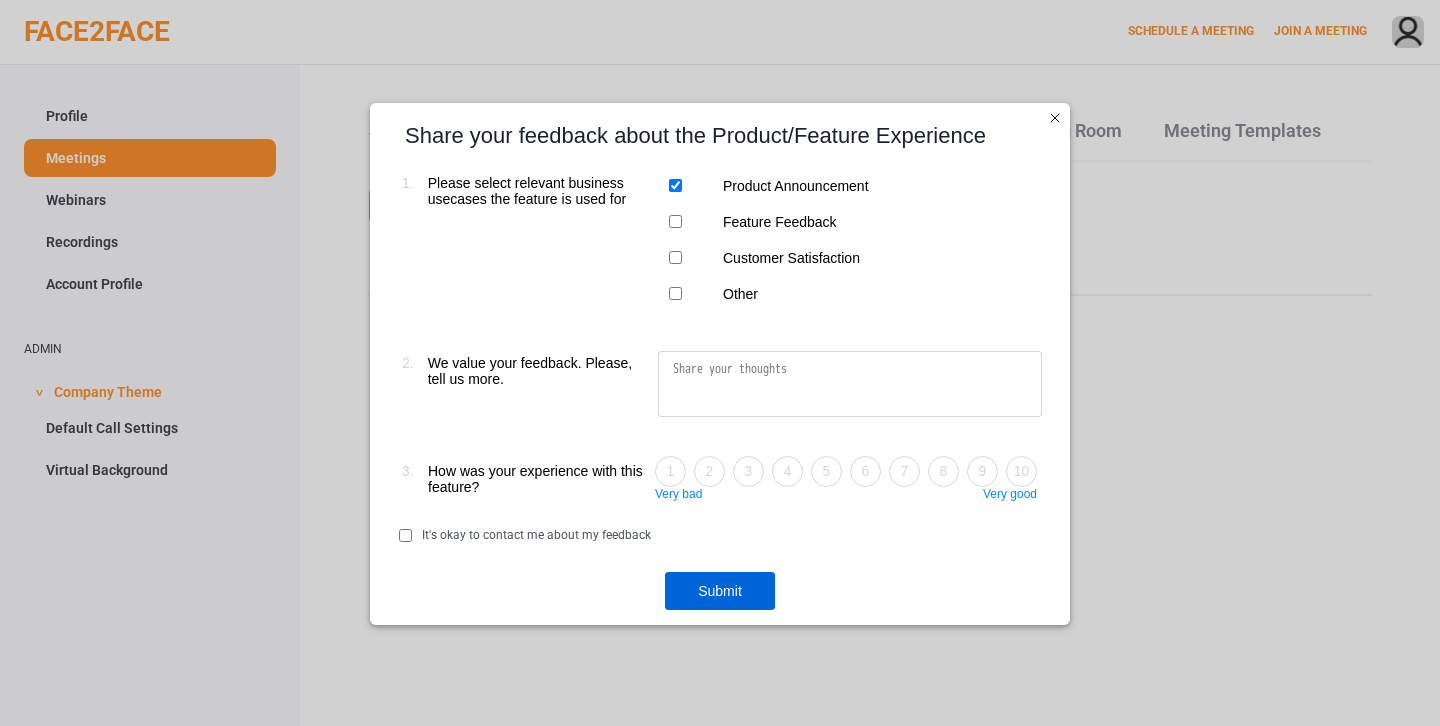 click on "Submit" at bounding box center (720, 591) 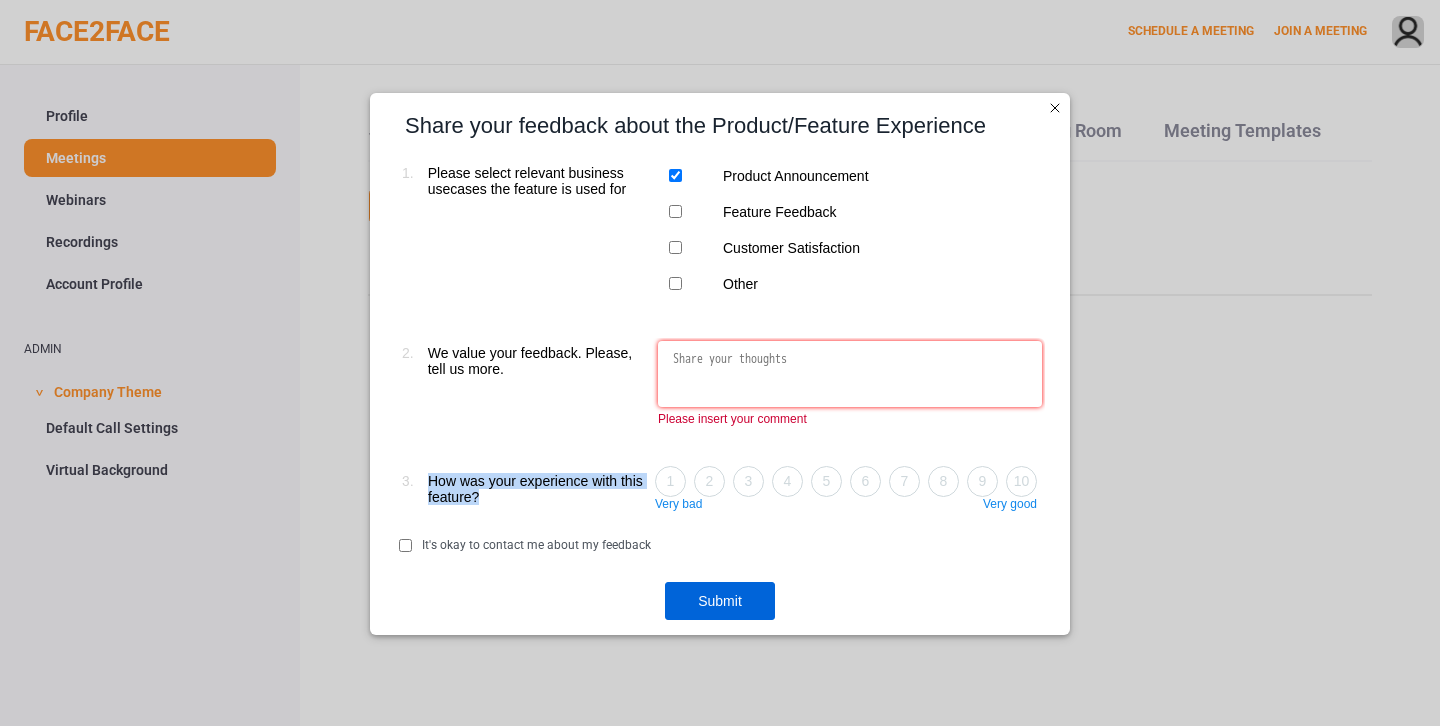 drag, startPoint x: 429, startPoint y: 476, endPoint x: 509, endPoint y: 494, distance: 82 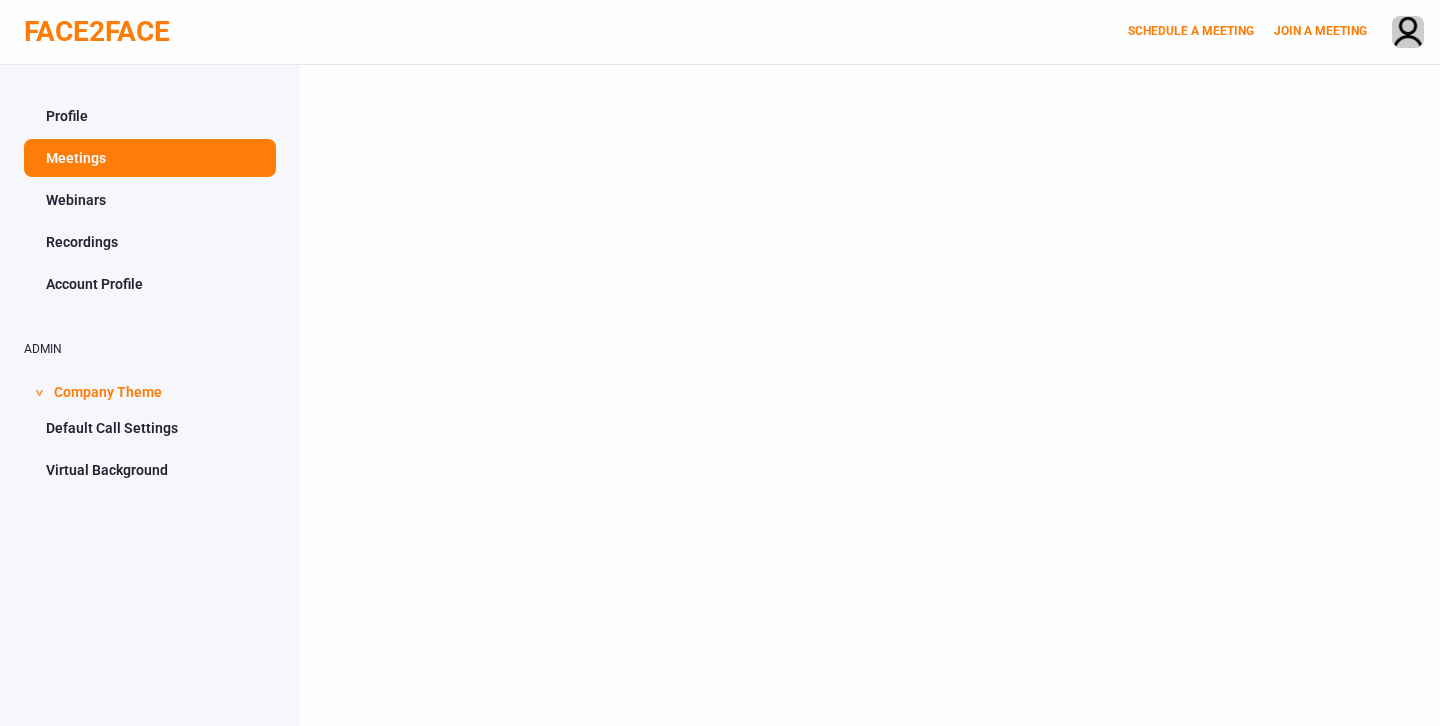 scroll, scrollTop: 0, scrollLeft: 0, axis: both 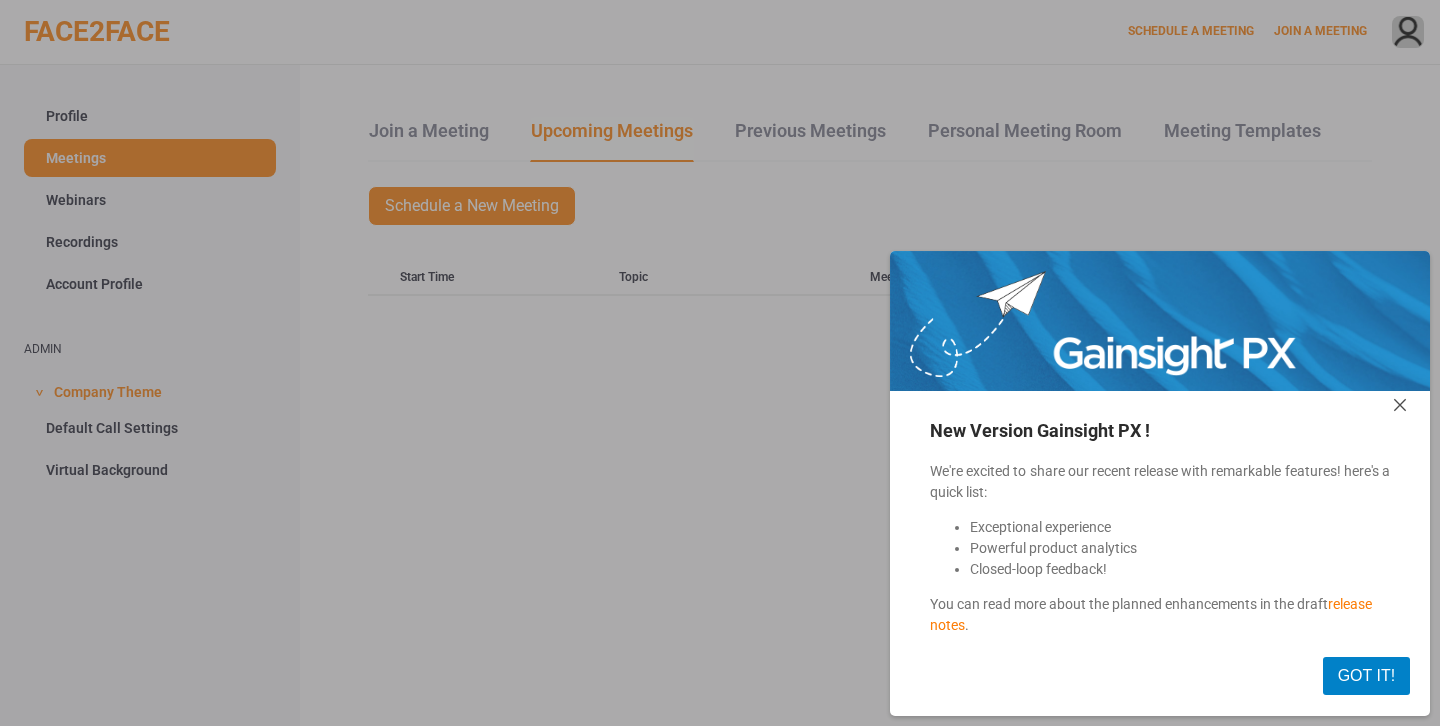 drag, startPoint x: 1436, startPoint y: 259, endPoint x: 1439, endPoint y: 551, distance: 292.0154 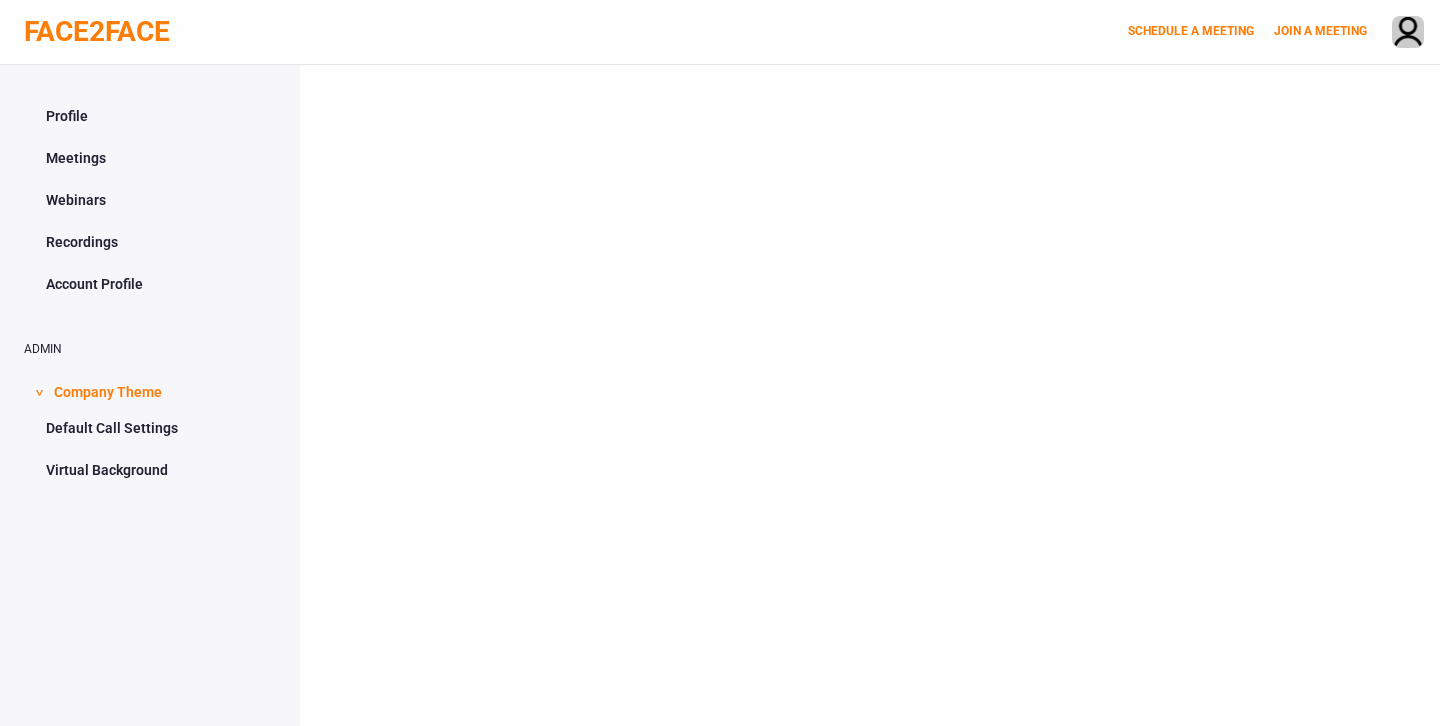 scroll, scrollTop: 0, scrollLeft: 0, axis: both 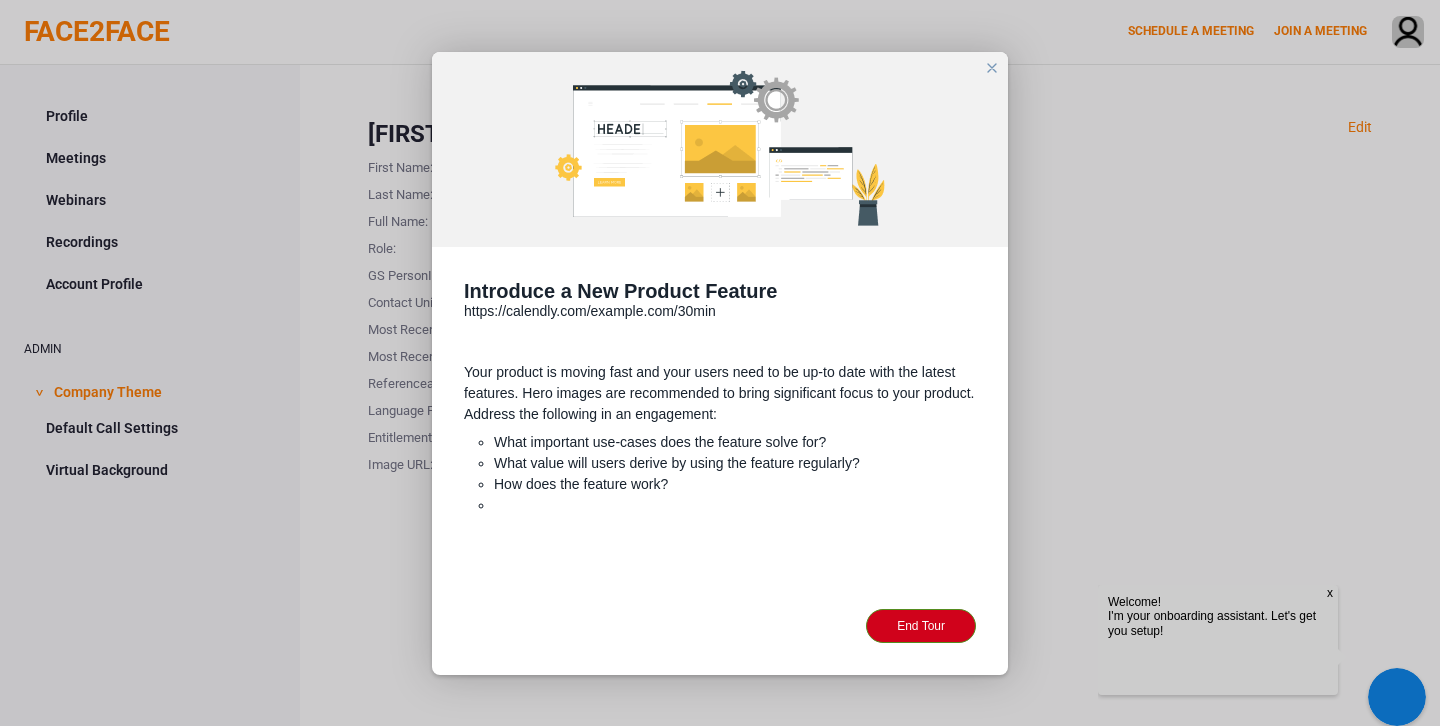 click at bounding box center (992, 68) 